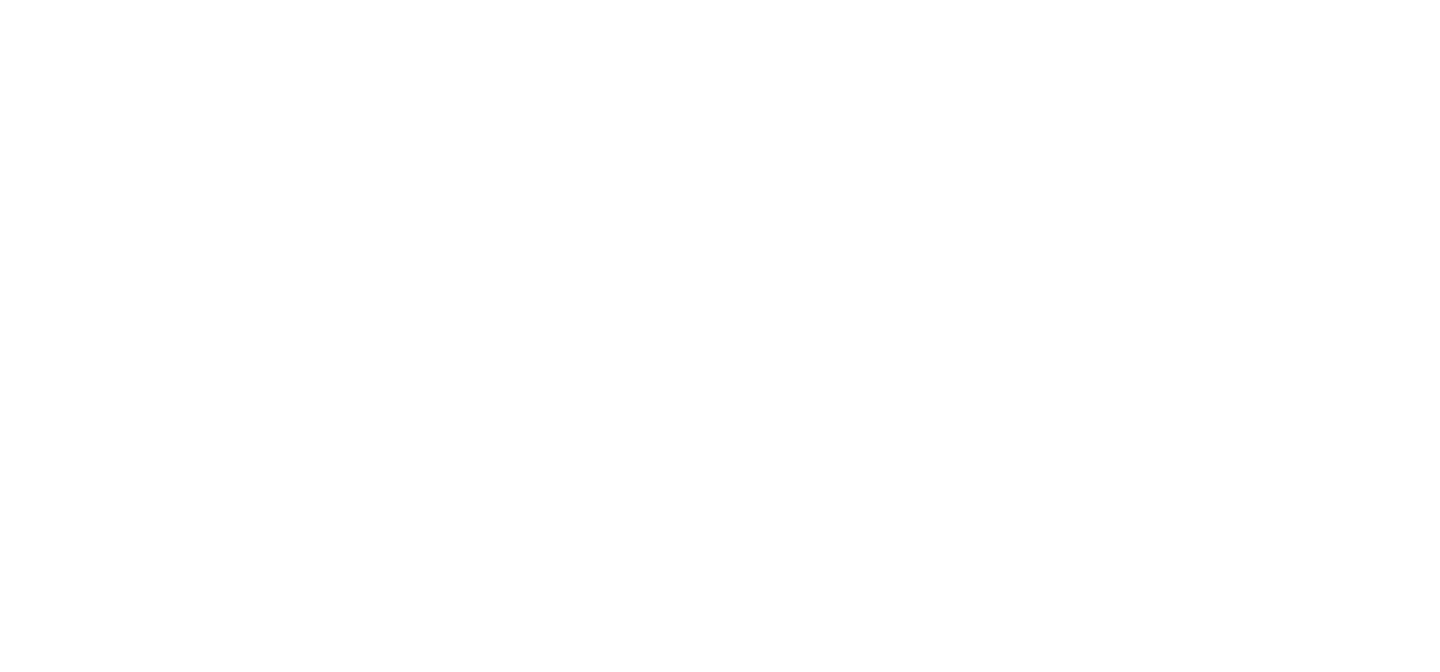 scroll, scrollTop: 0, scrollLeft: 0, axis: both 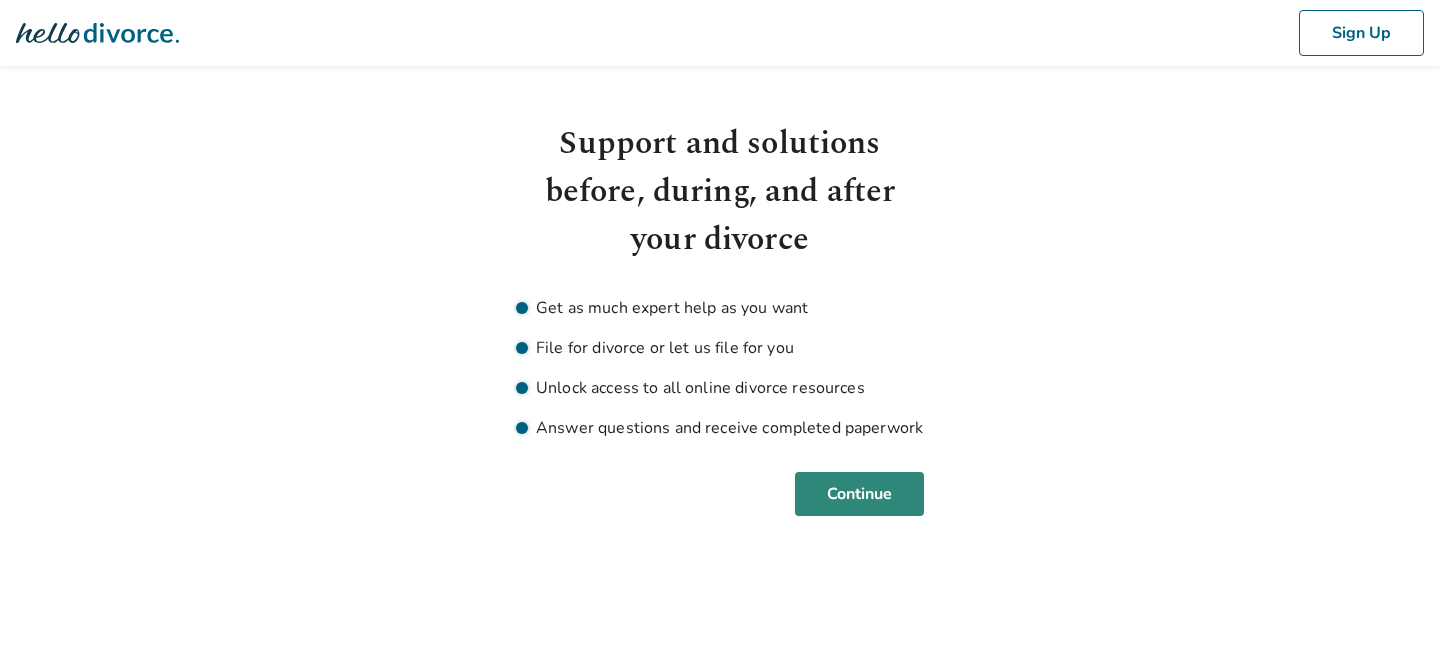 click on "Continue" at bounding box center [859, 494] 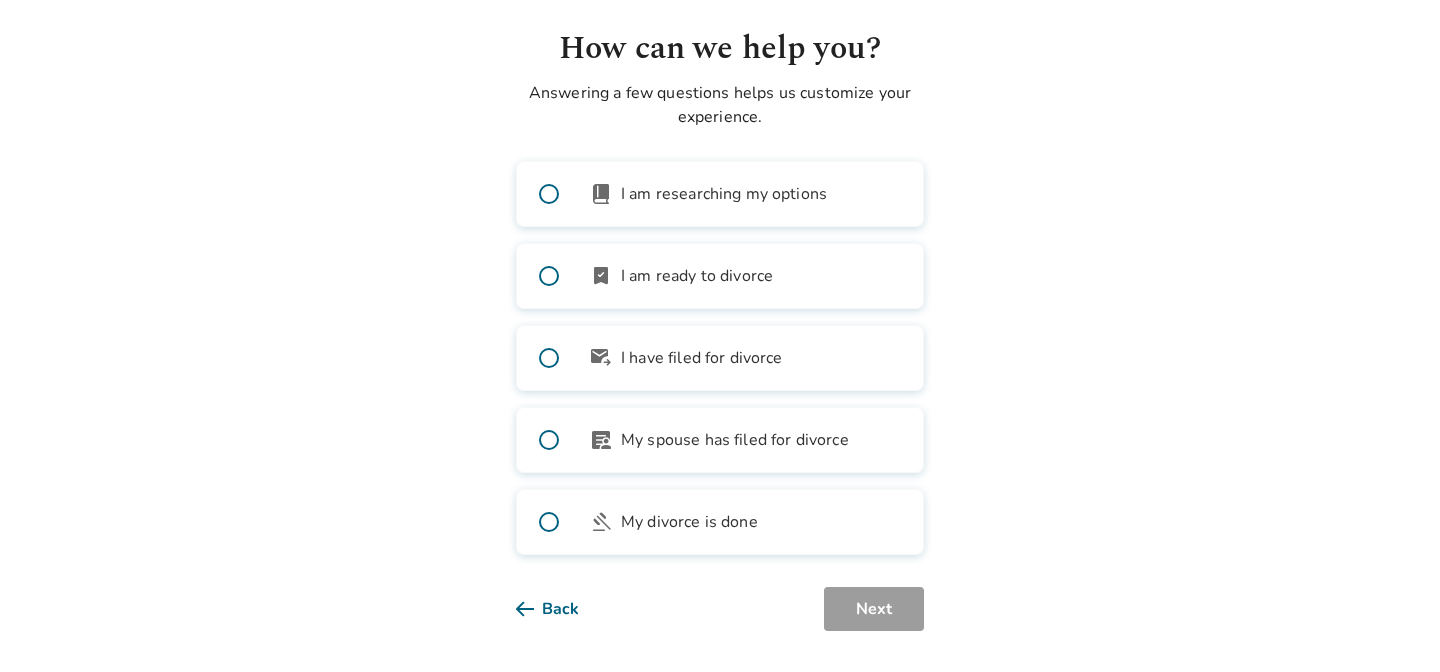 scroll, scrollTop: 102, scrollLeft: 0, axis: vertical 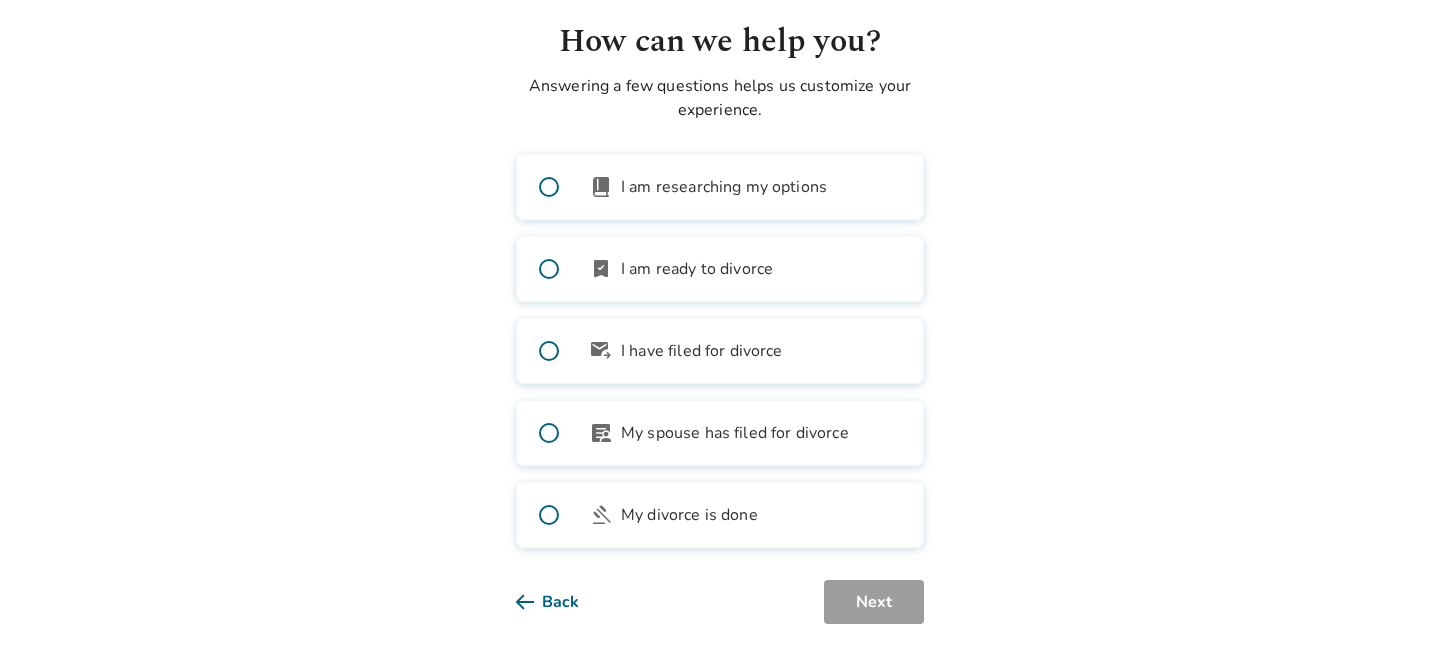 click on "gavel My divorce is done" at bounding box center [720, 515] 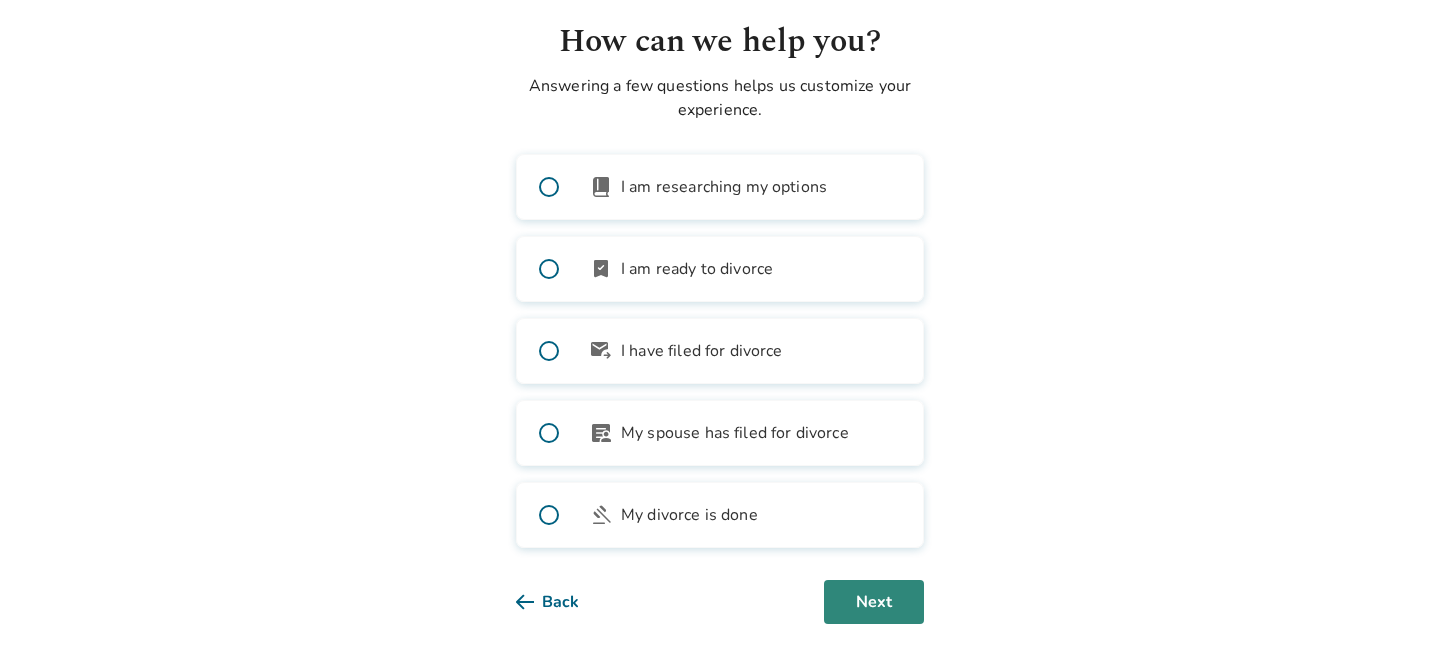 click on "Next" at bounding box center (874, 602) 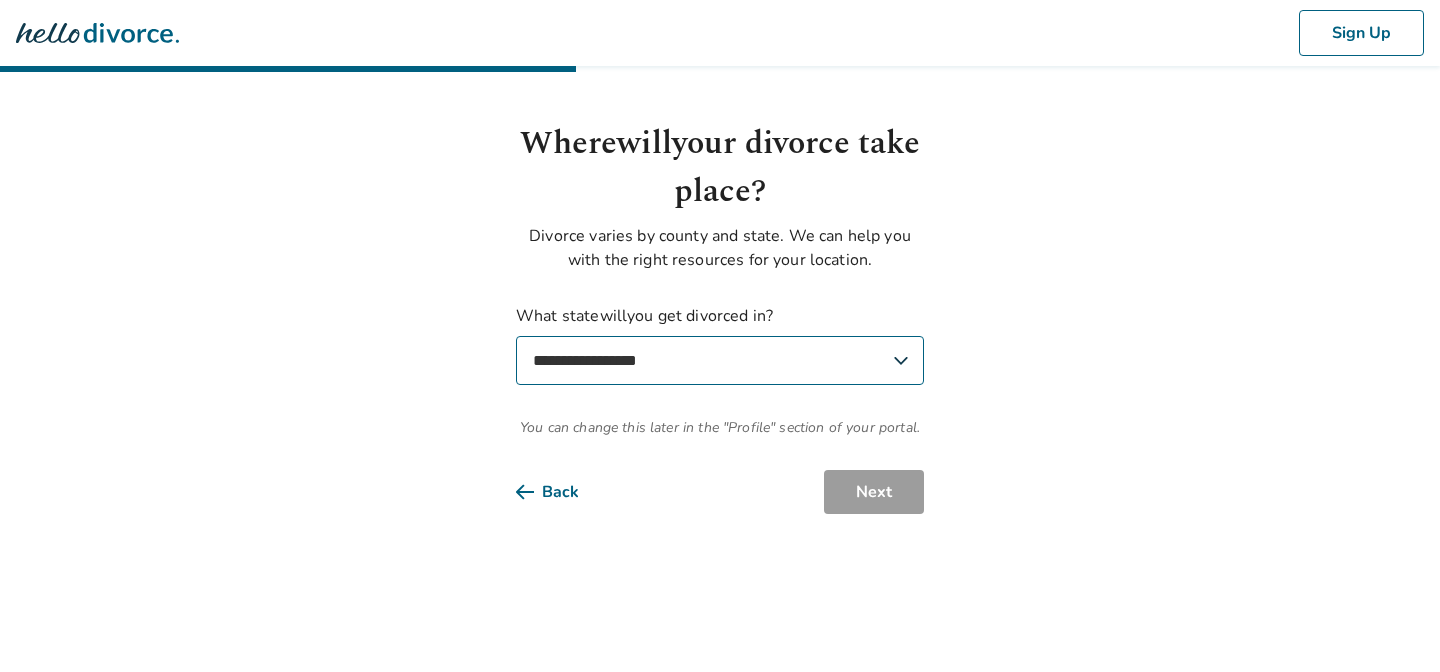 click on "**********" at bounding box center [720, 360] 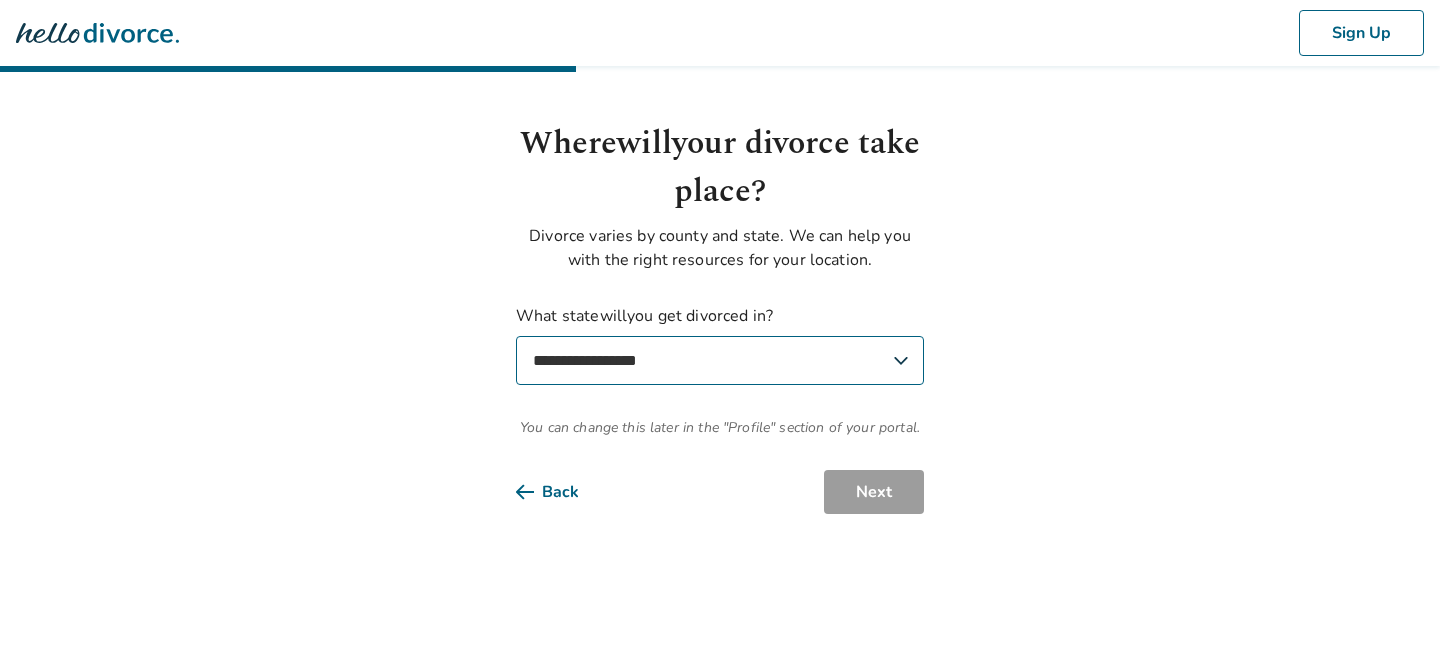 select on "**" 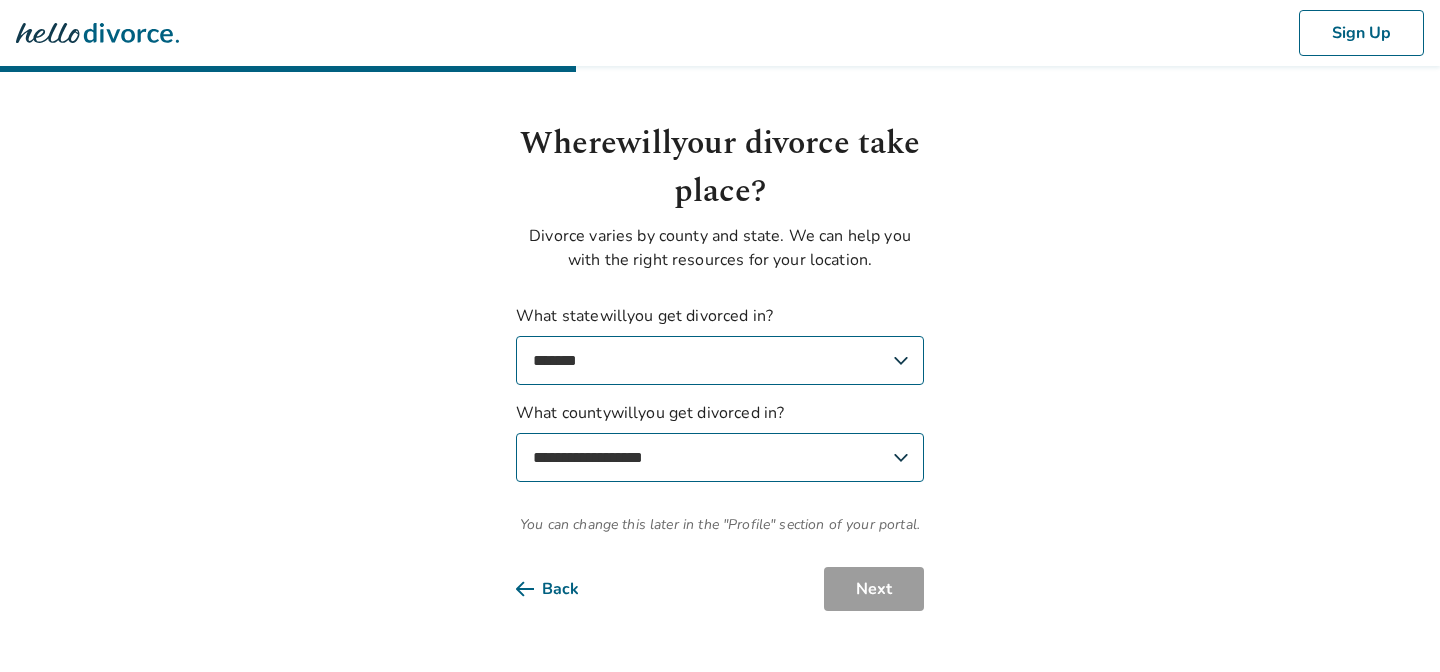 click on "**********" at bounding box center (720, 457) 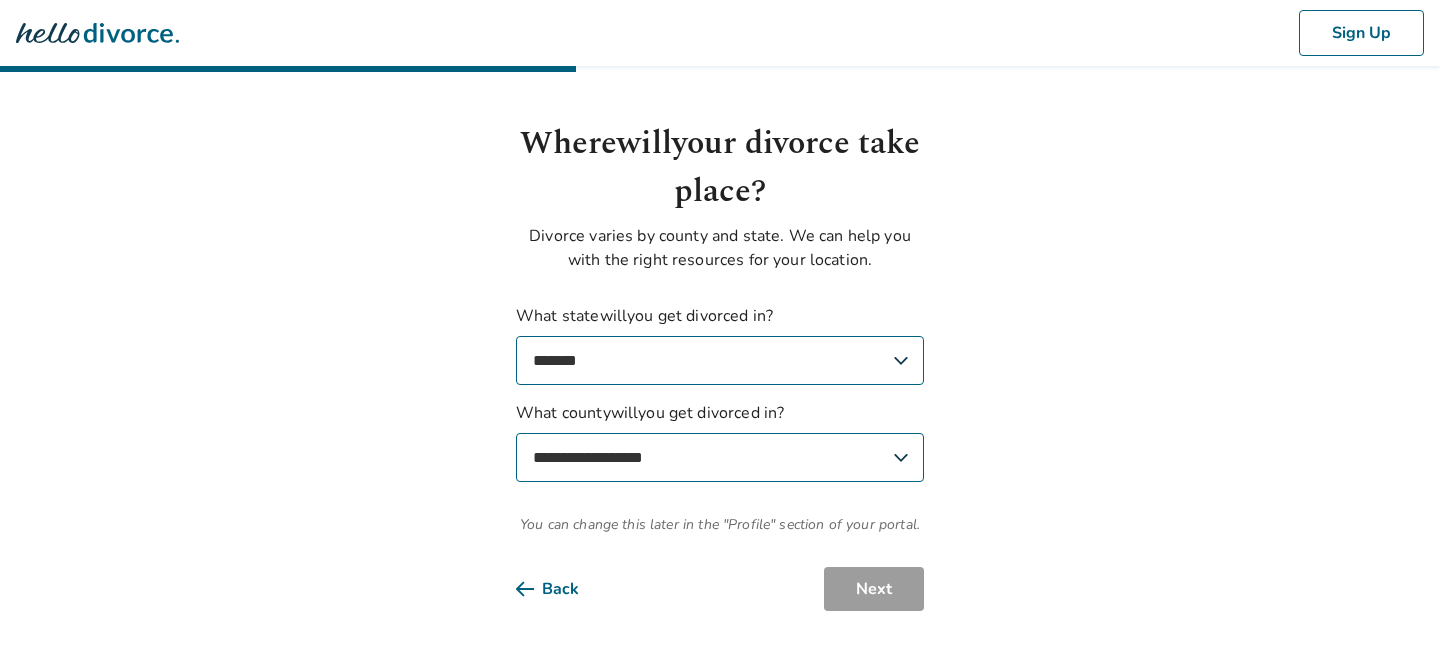 select on "*******" 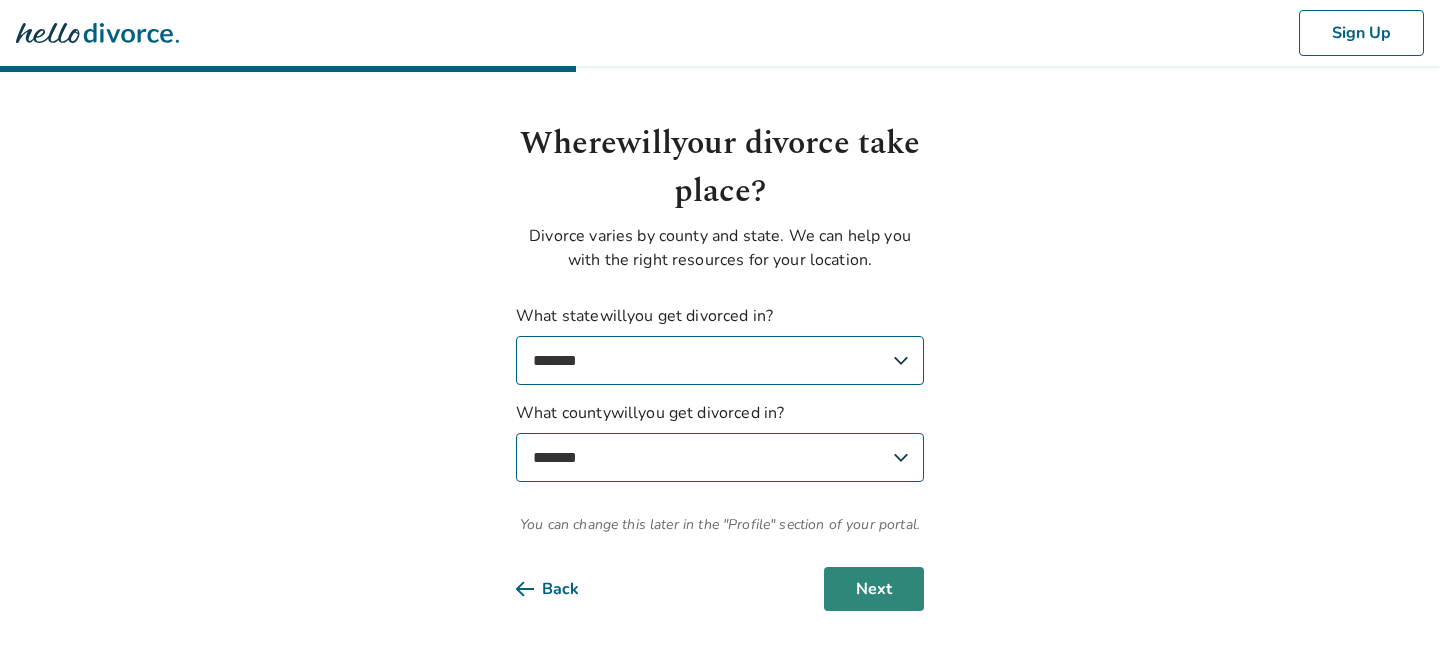 click on "Next" at bounding box center [874, 589] 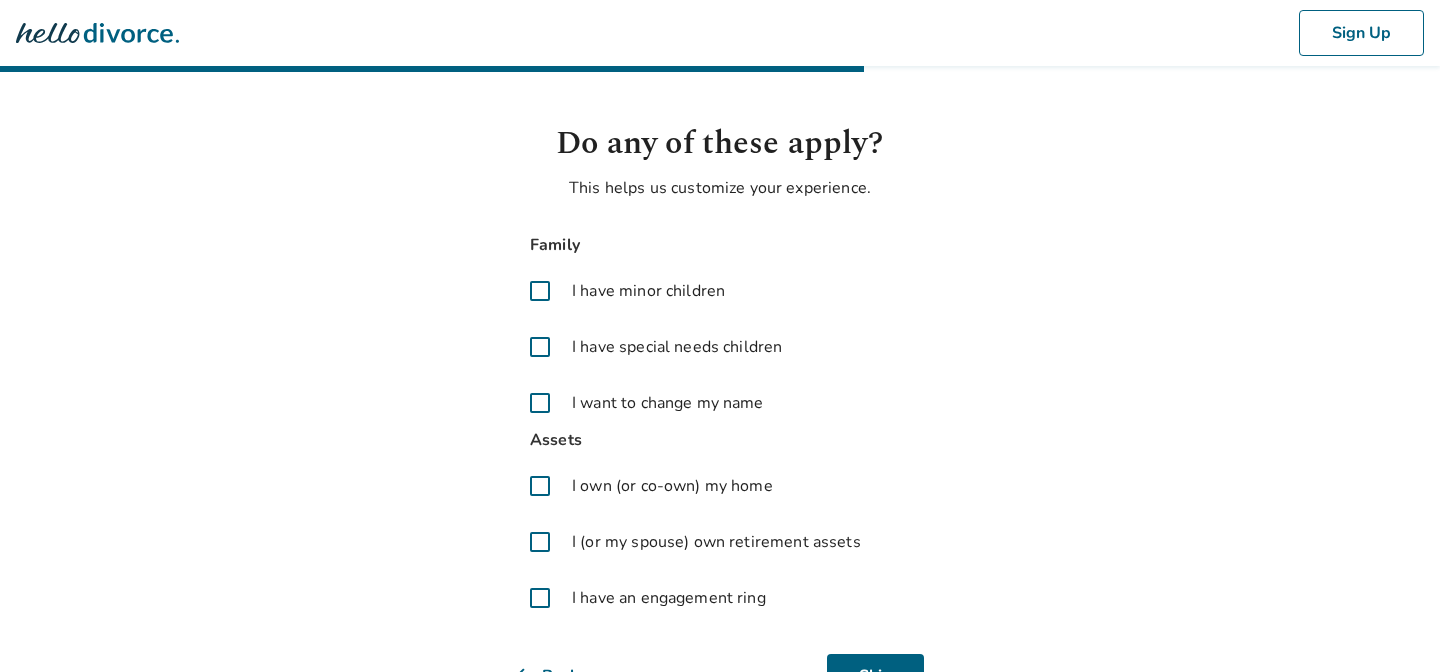click at bounding box center [540, 291] 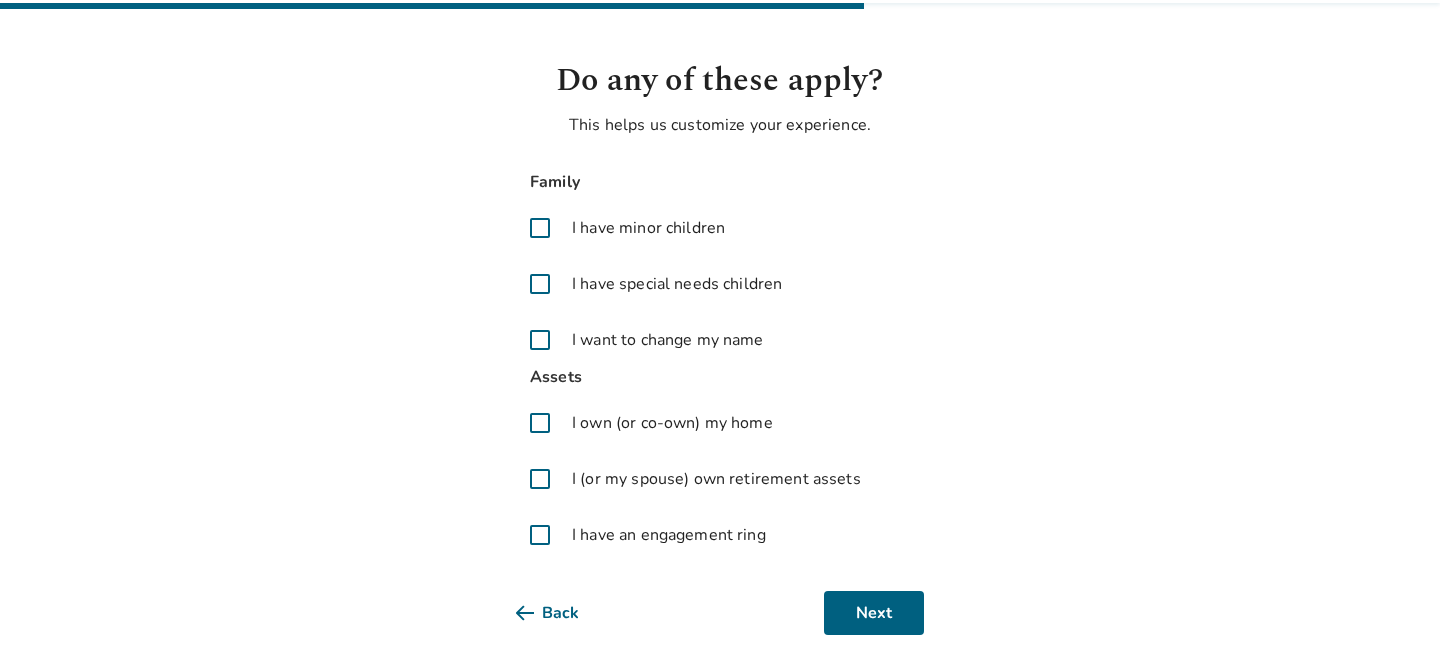 scroll, scrollTop: 74, scrollLeft: 0, axis: vertical 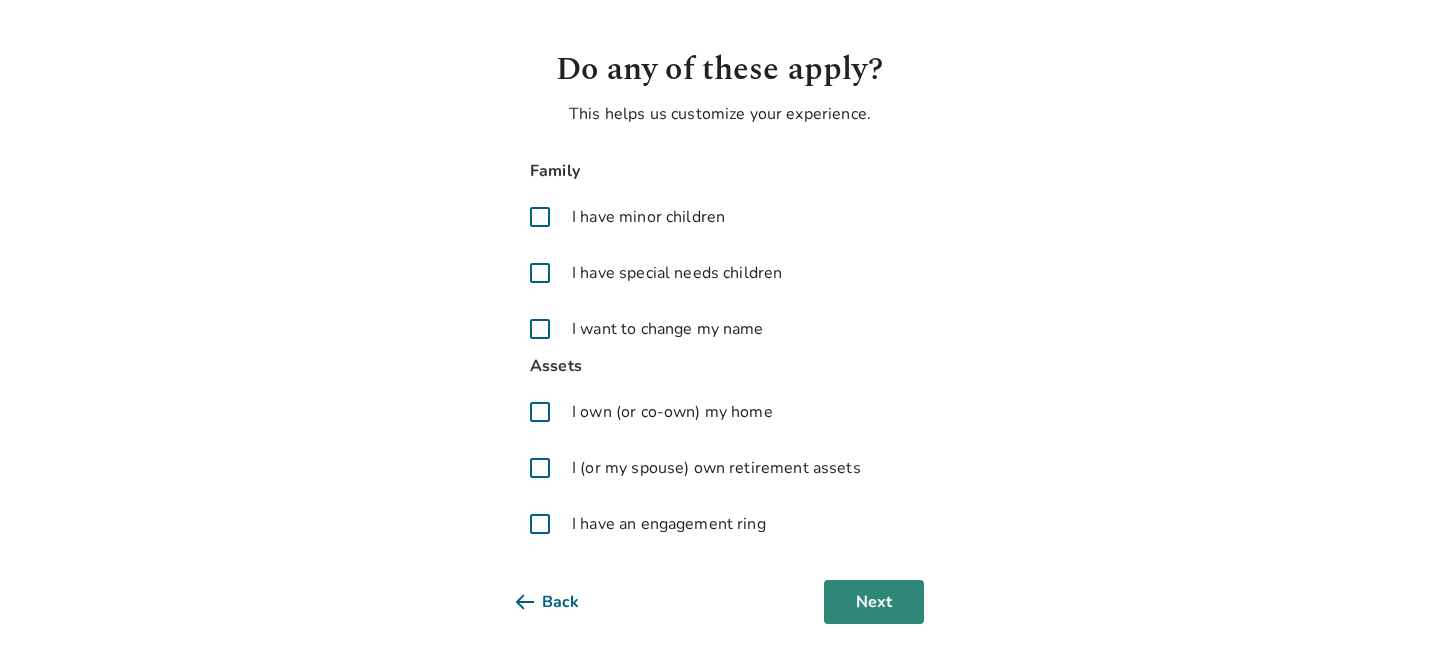 click on "Next" at bounding box center (874, 602) 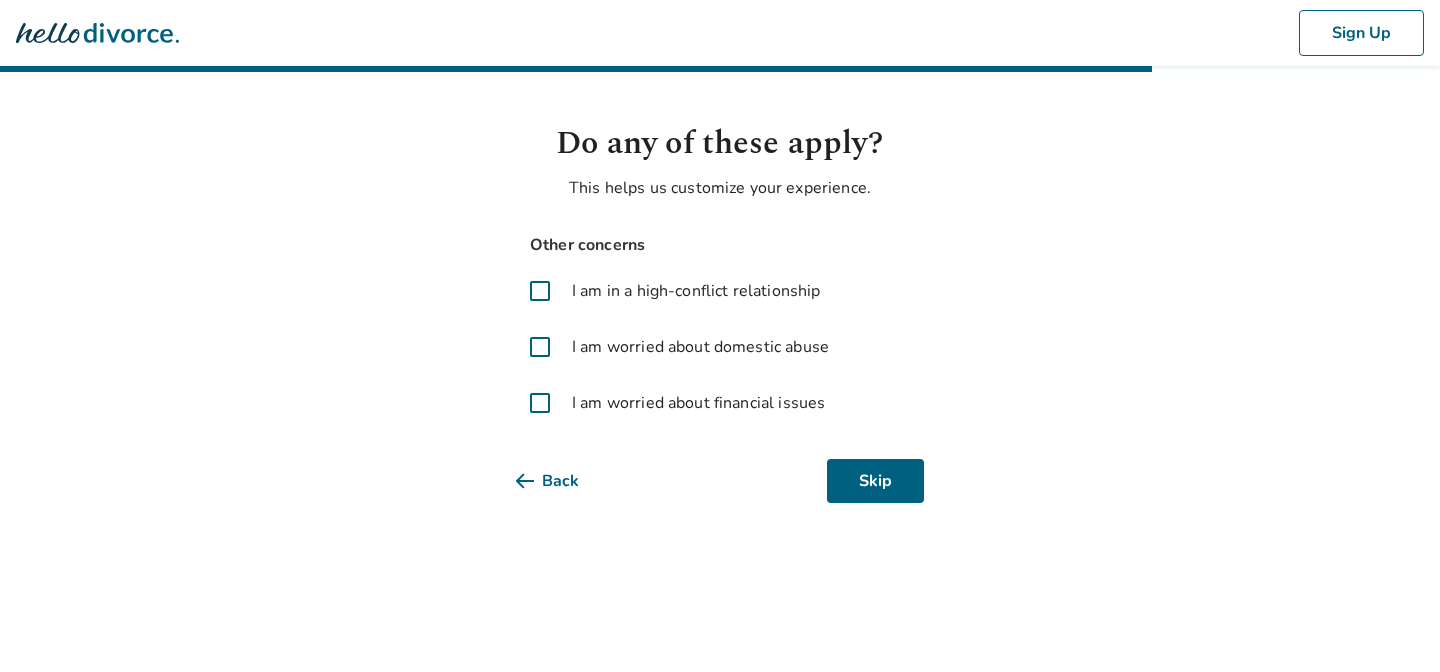 scroll, scrollTop: 0, scrollLeft: 0, axis: both 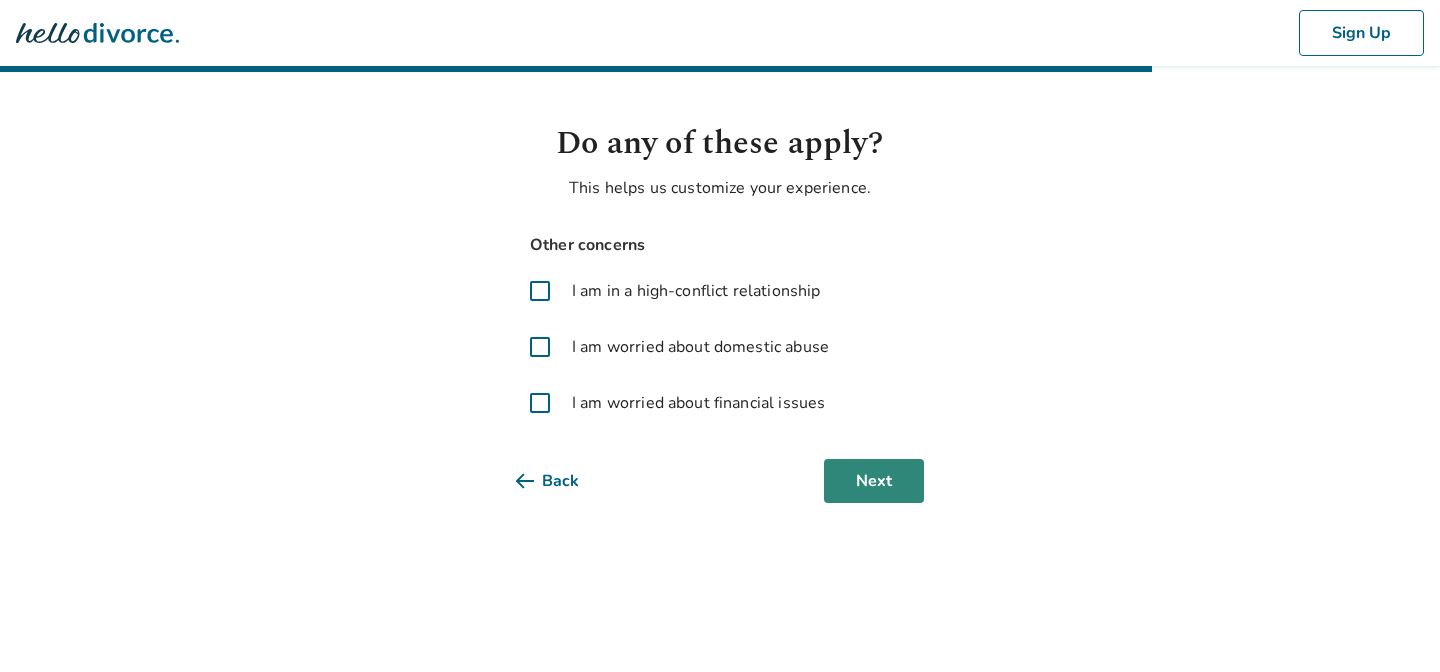 click on "Next" at bounding box center [874, 481] 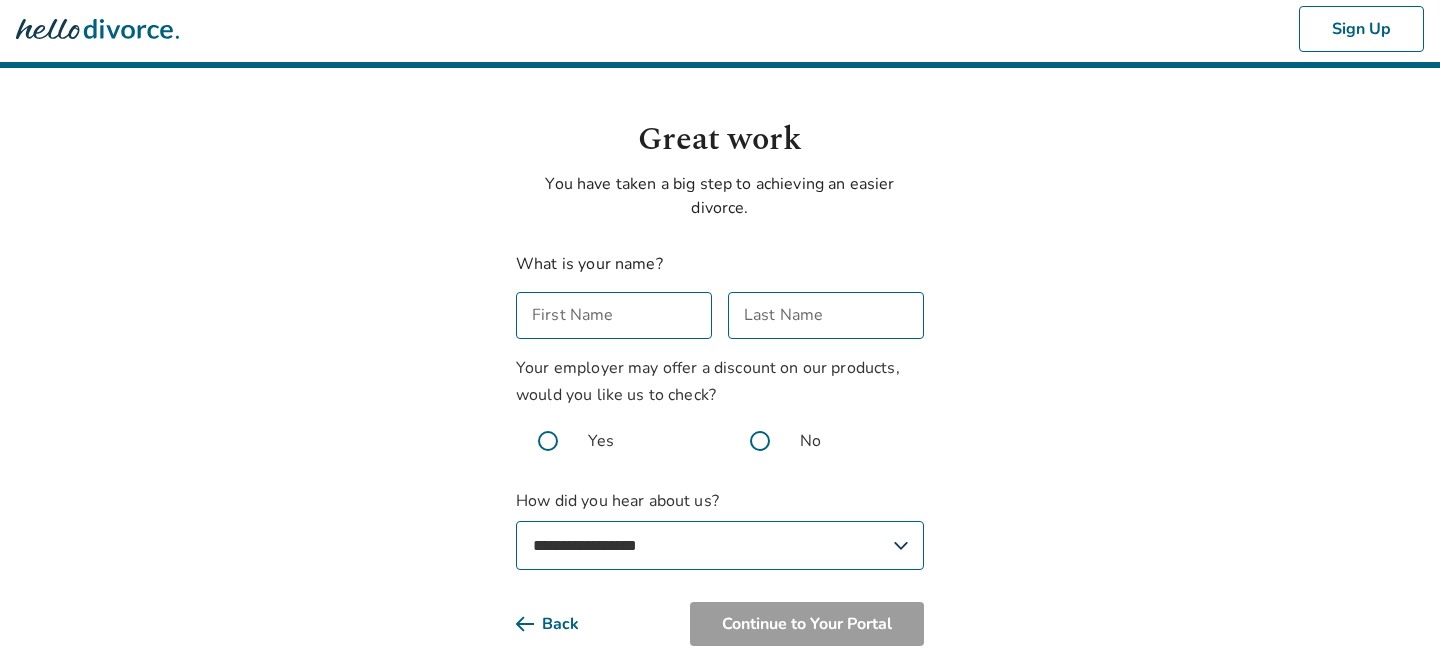 scroll, scrollTop: 0, scrollLeft: 0, axis: both 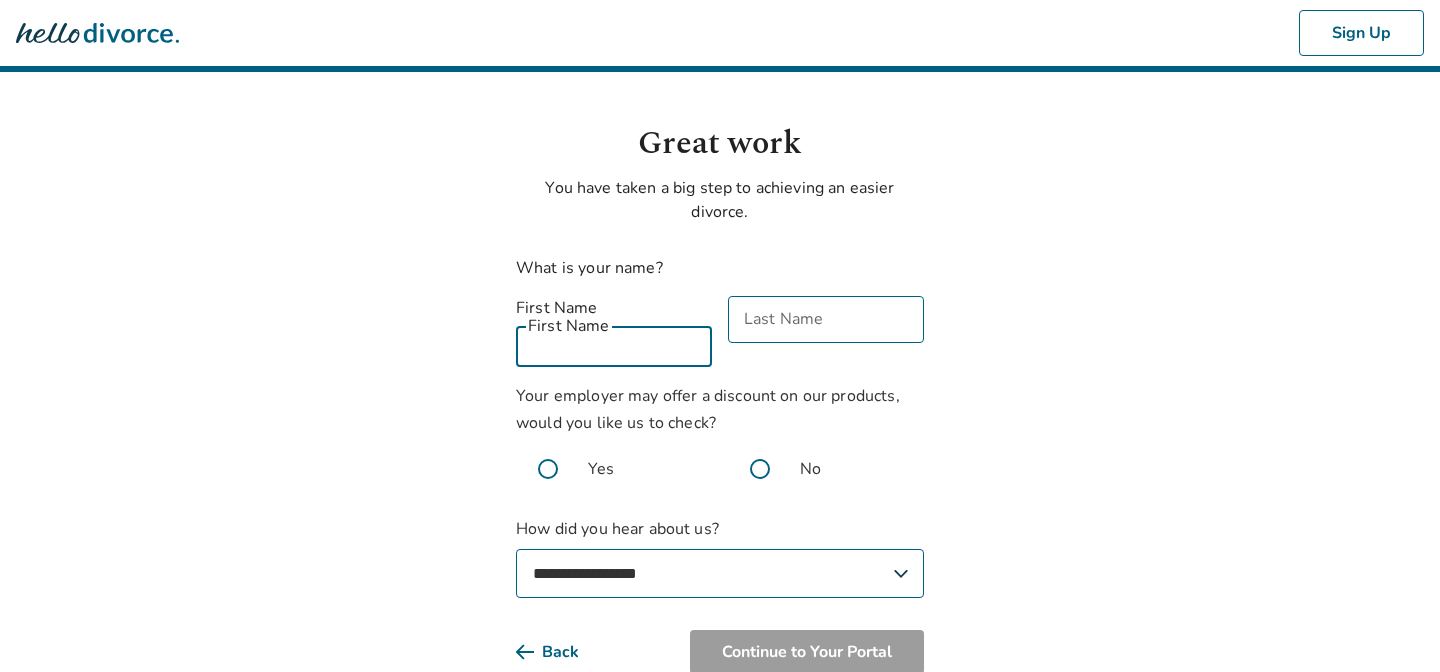click on "First Name" at bounding box center (614, 343) 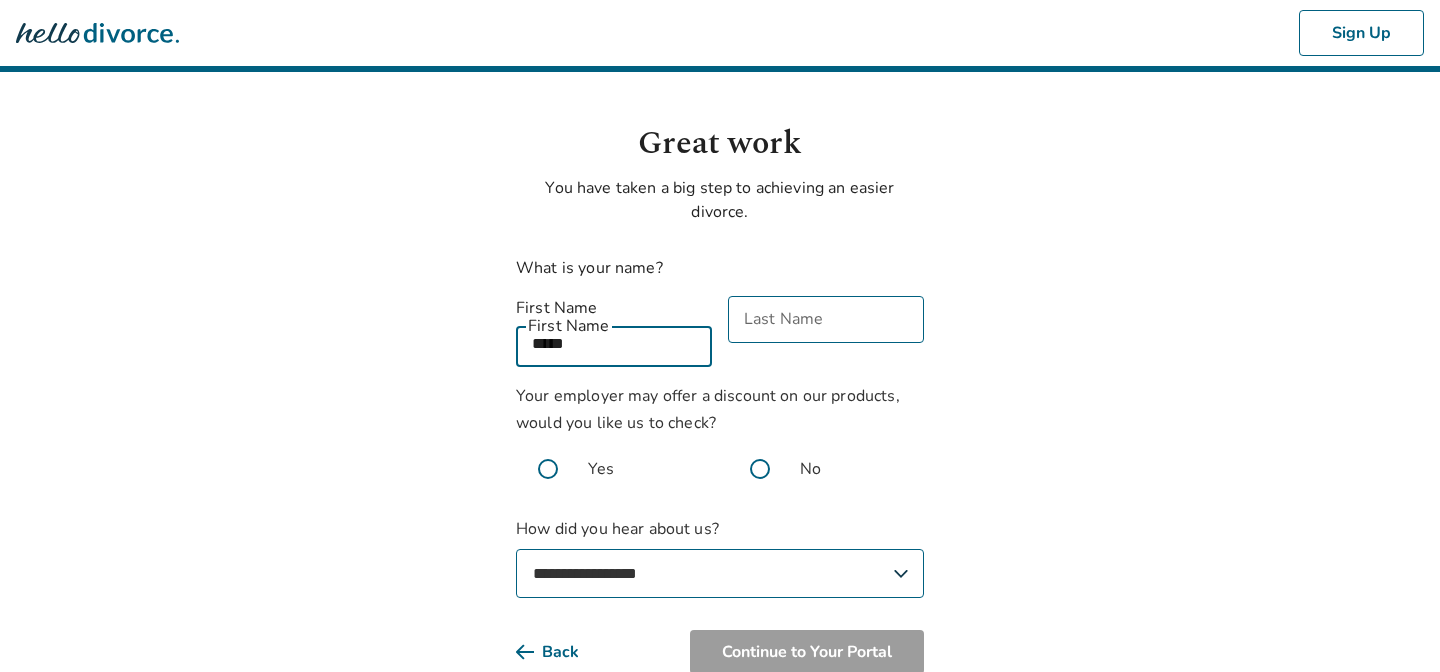 type on "*****" 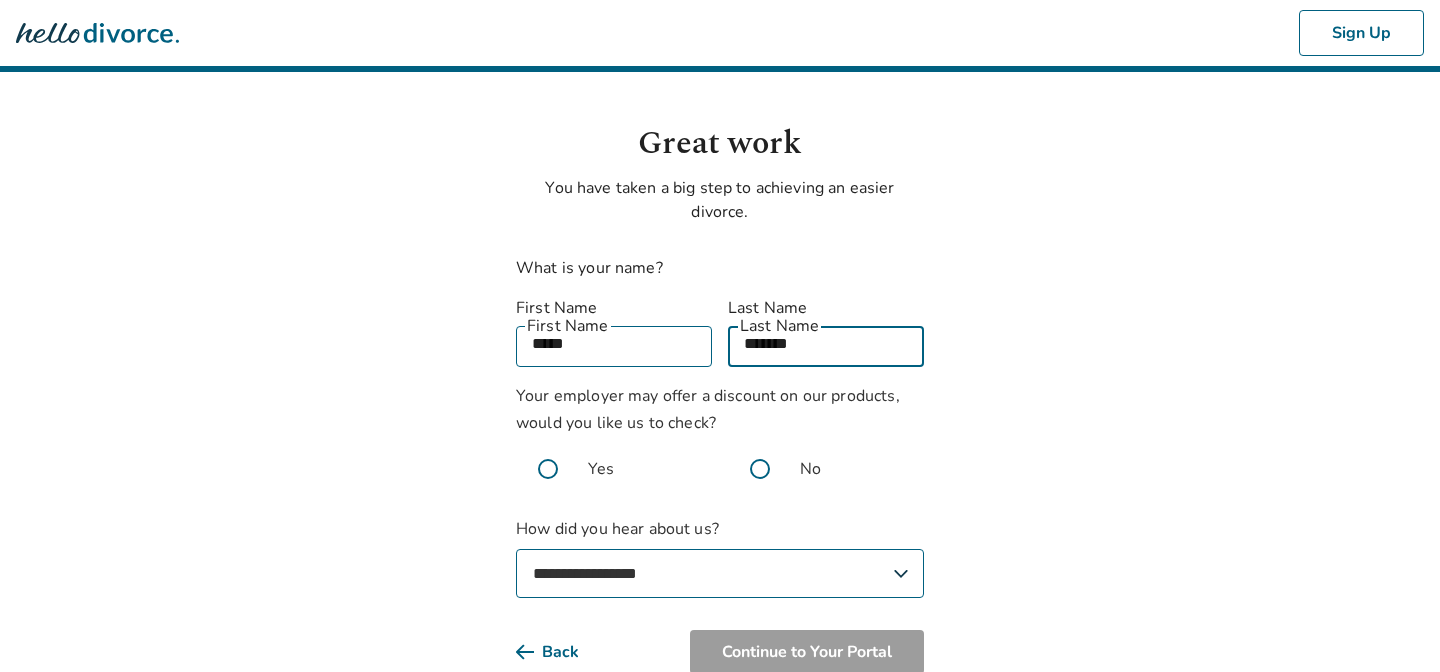 type on "*******" 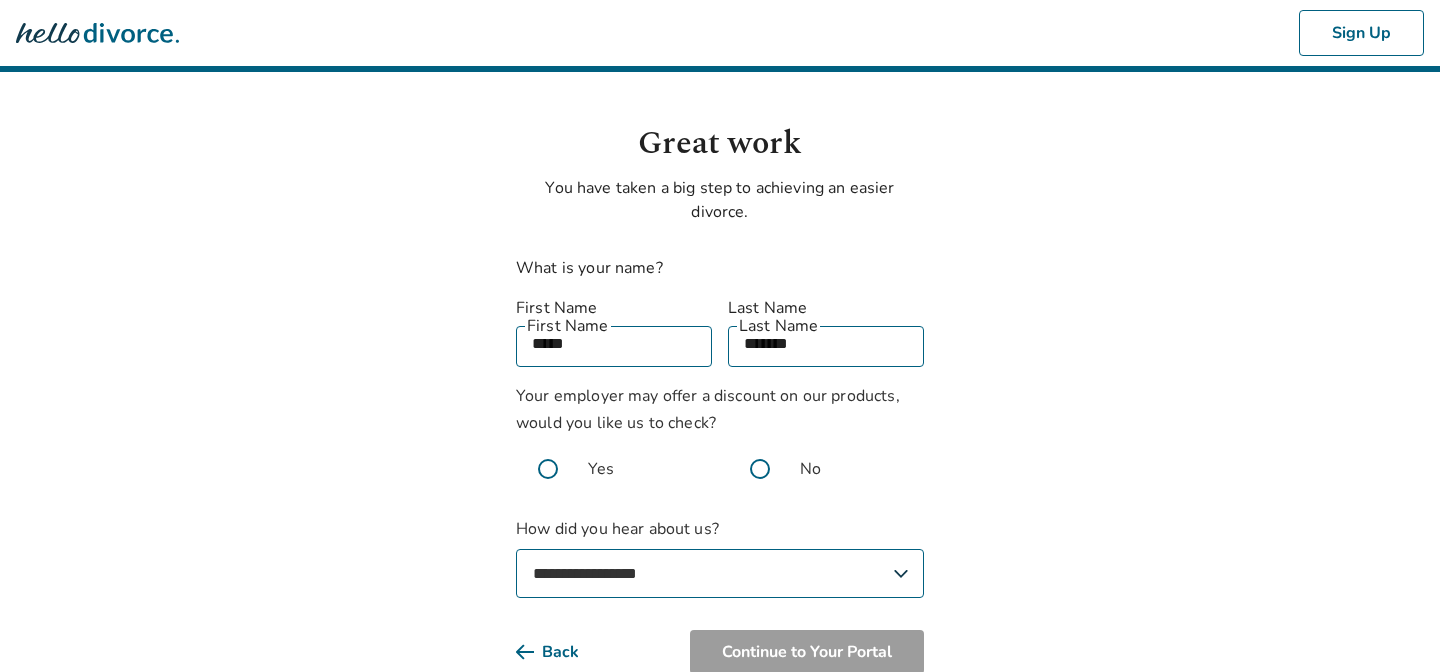 click at bounding box center (760, 469) 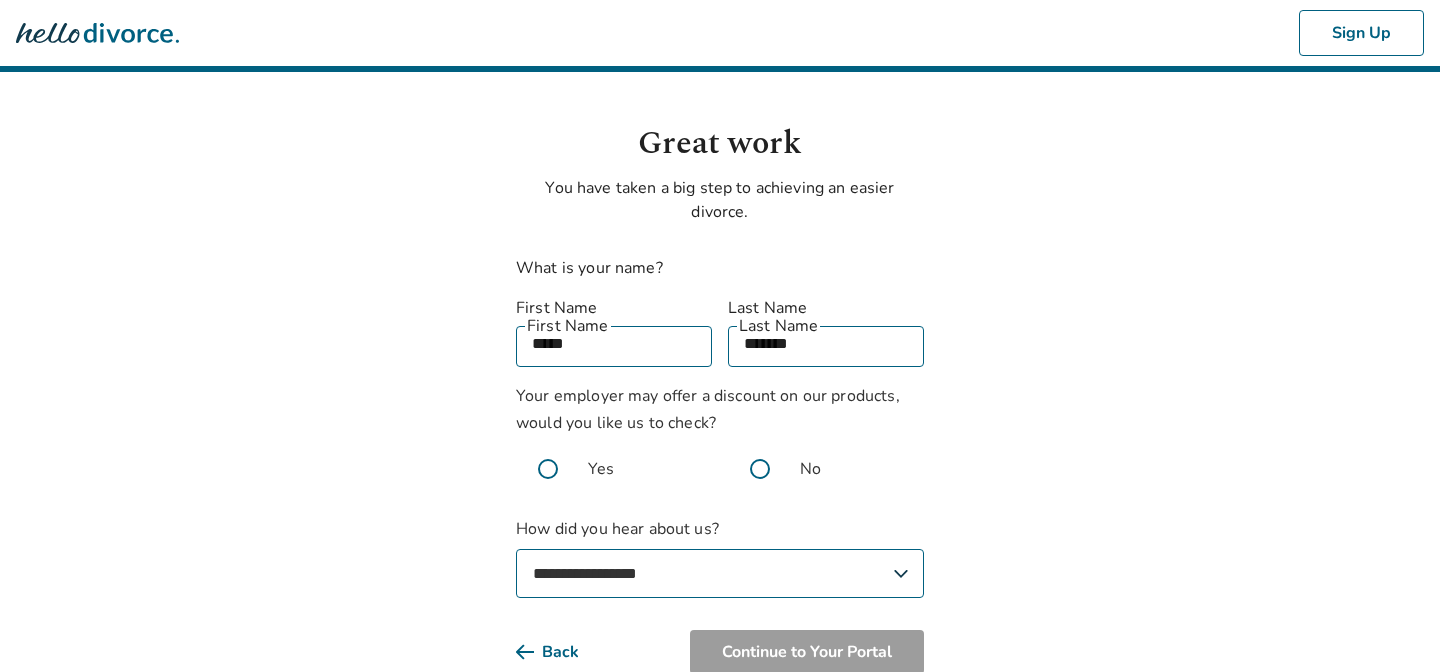 click on "**********" at bounding box center [720, 573] 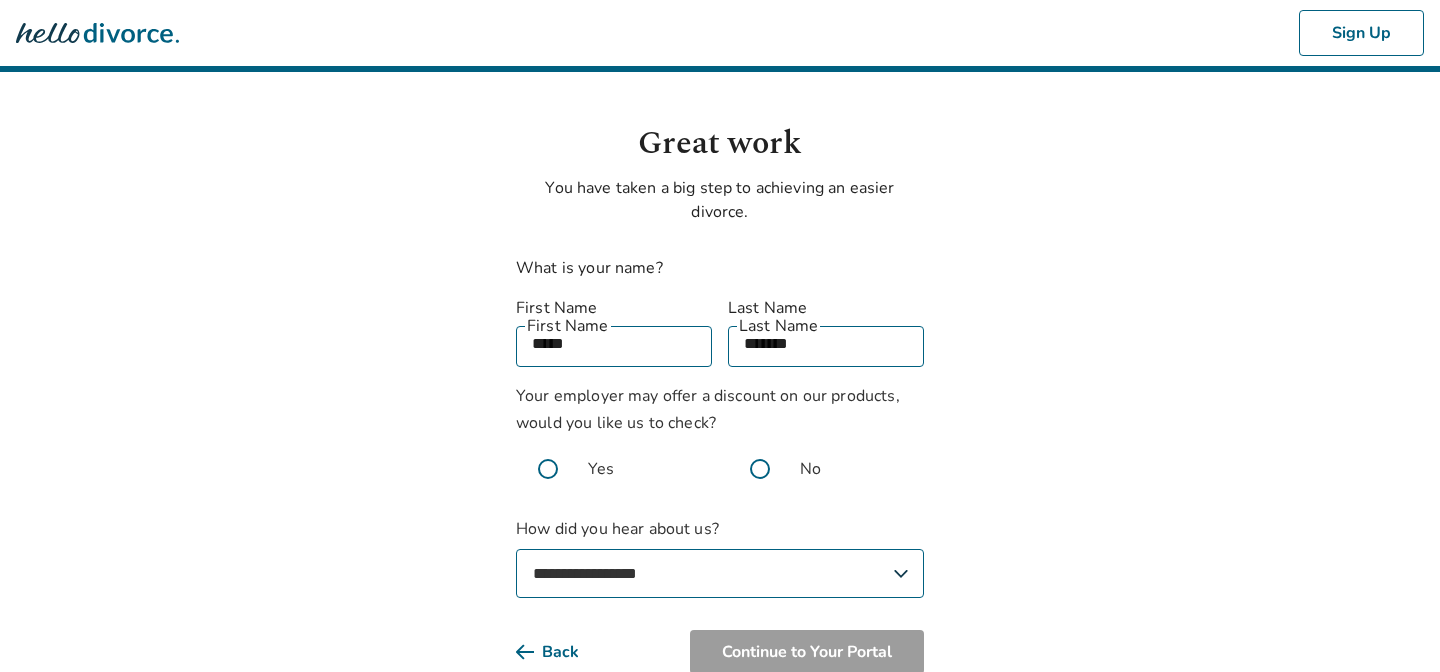 select on "**********" 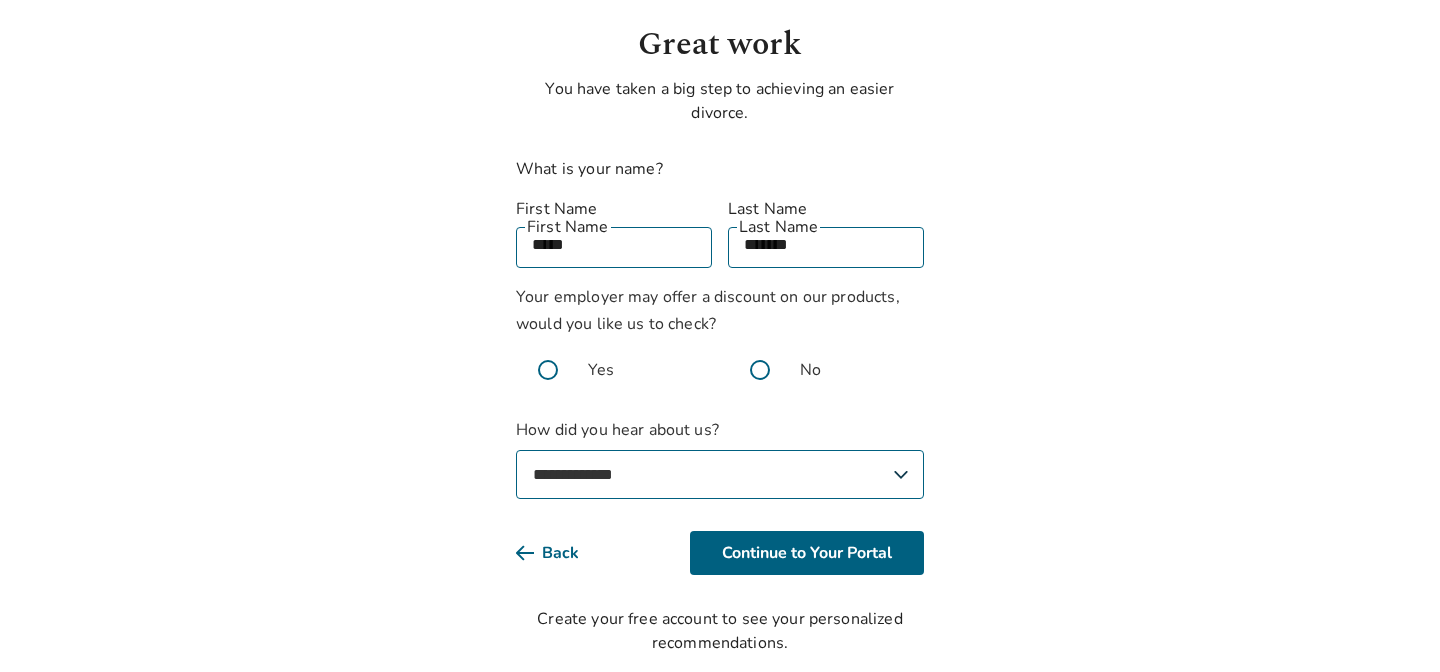 scroll, scrollTop: 106, scrollLeft: 0, axis: vertical 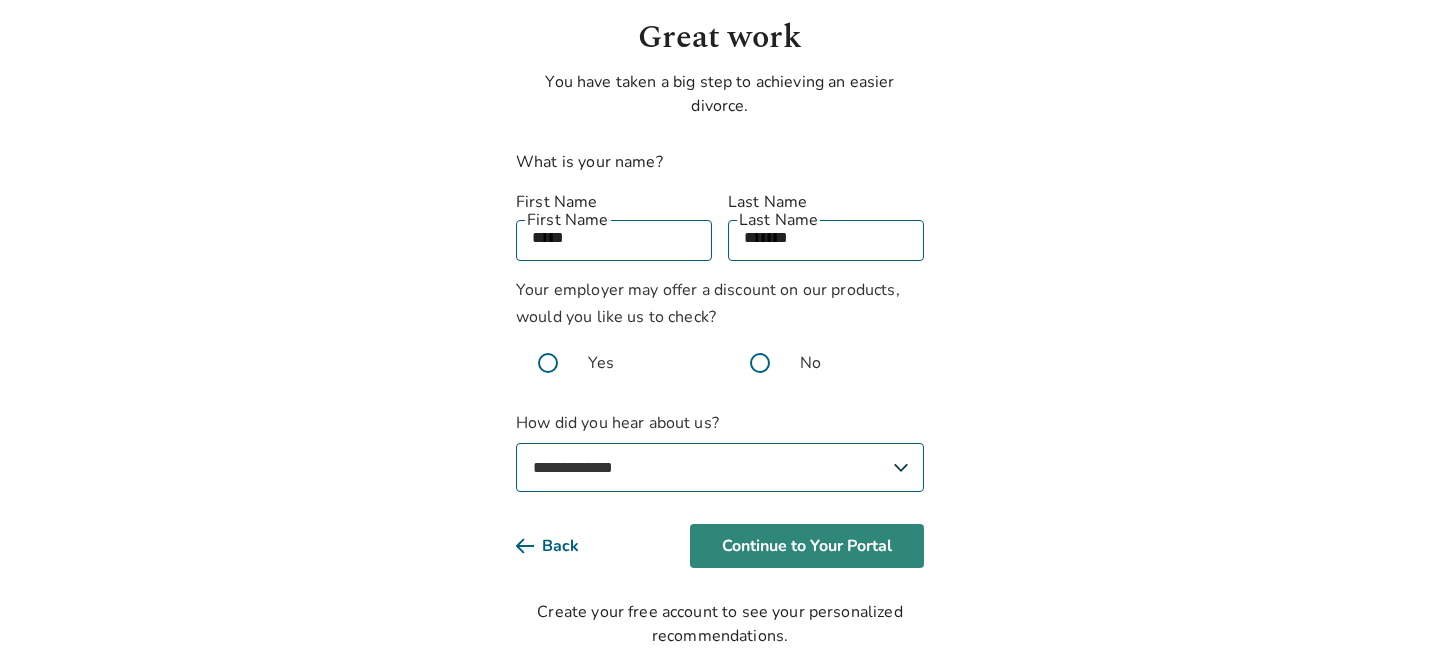 click on "Continue to Your Portal" at bounding box center (807, 546) 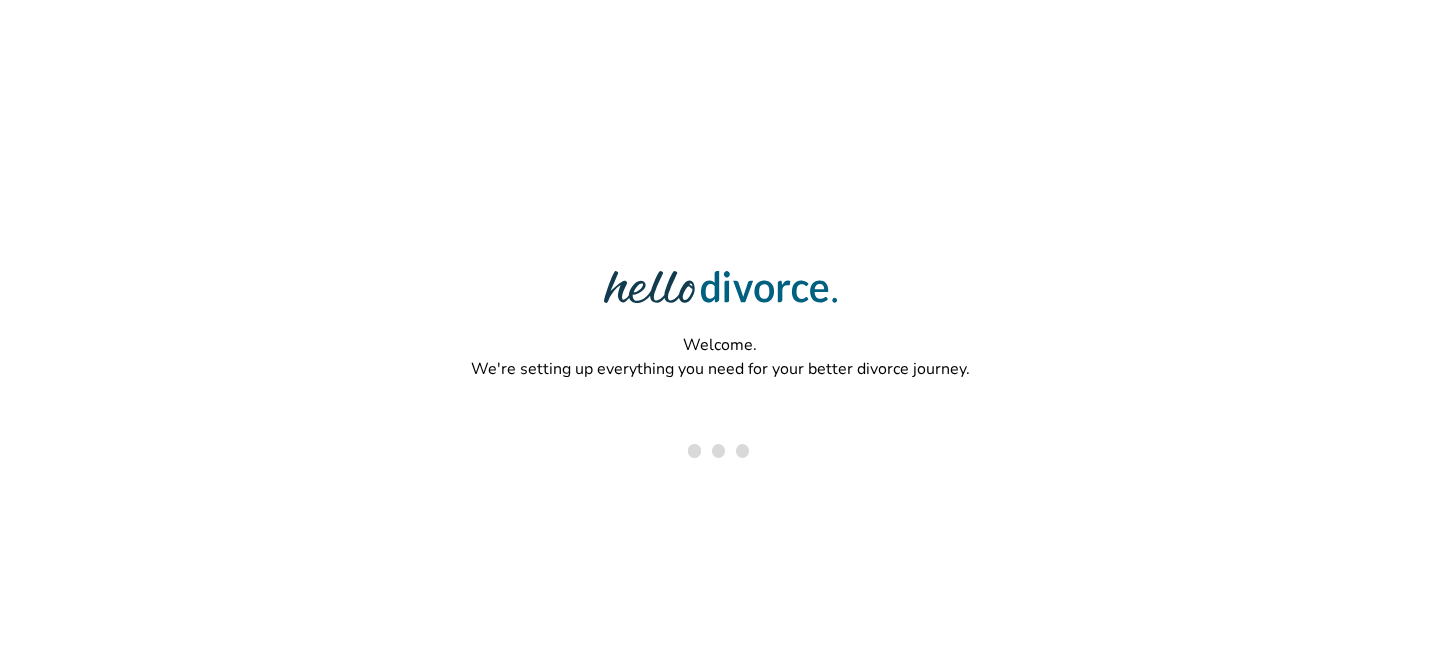 scroll, scrollTop: 0, scrollLeft: 0, axis: both 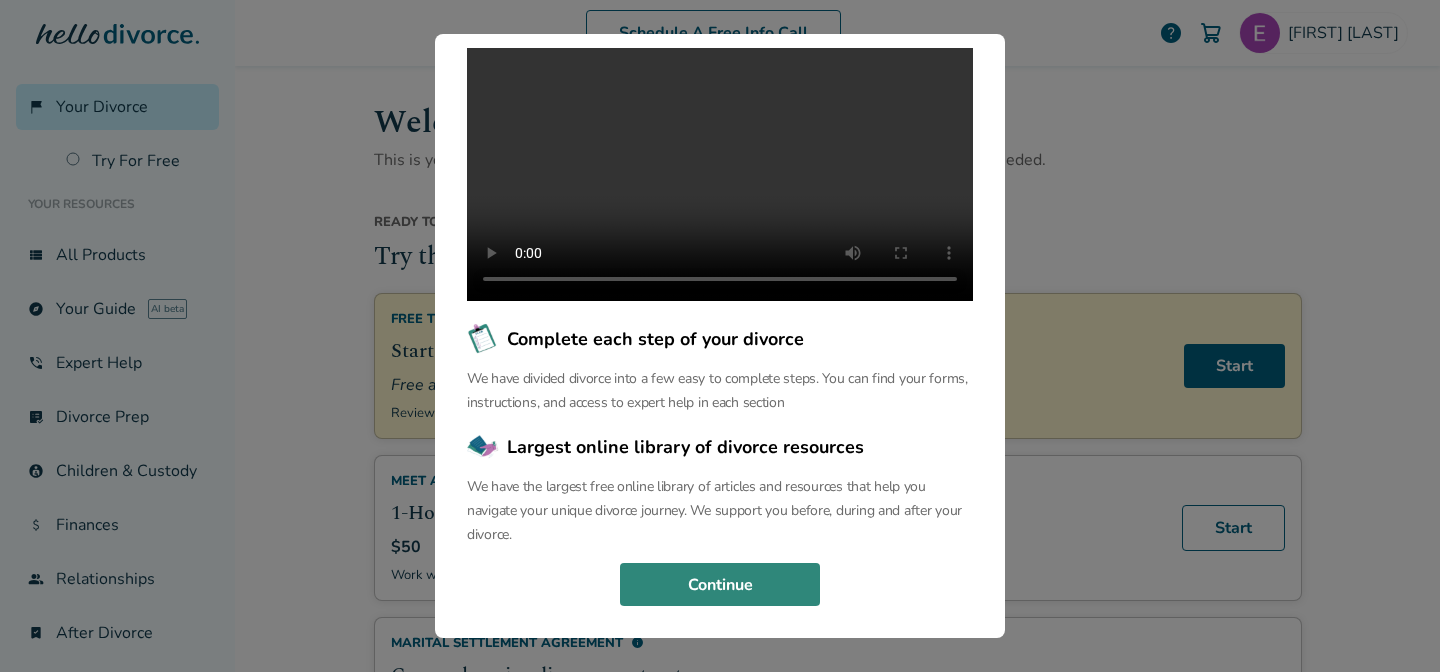 click on "Continue" at bounding box center (720, 585) 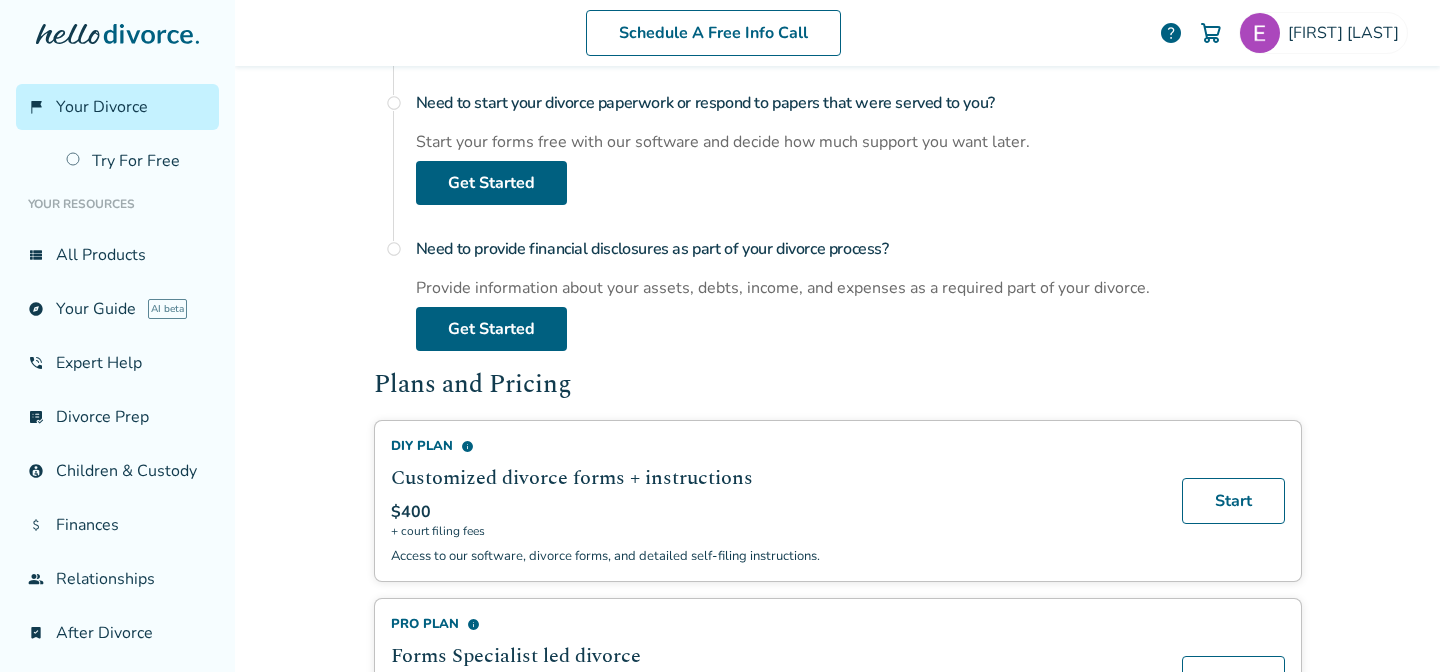 scroll, scrollTop: 927, scrollLeft: 0, axis: vertical 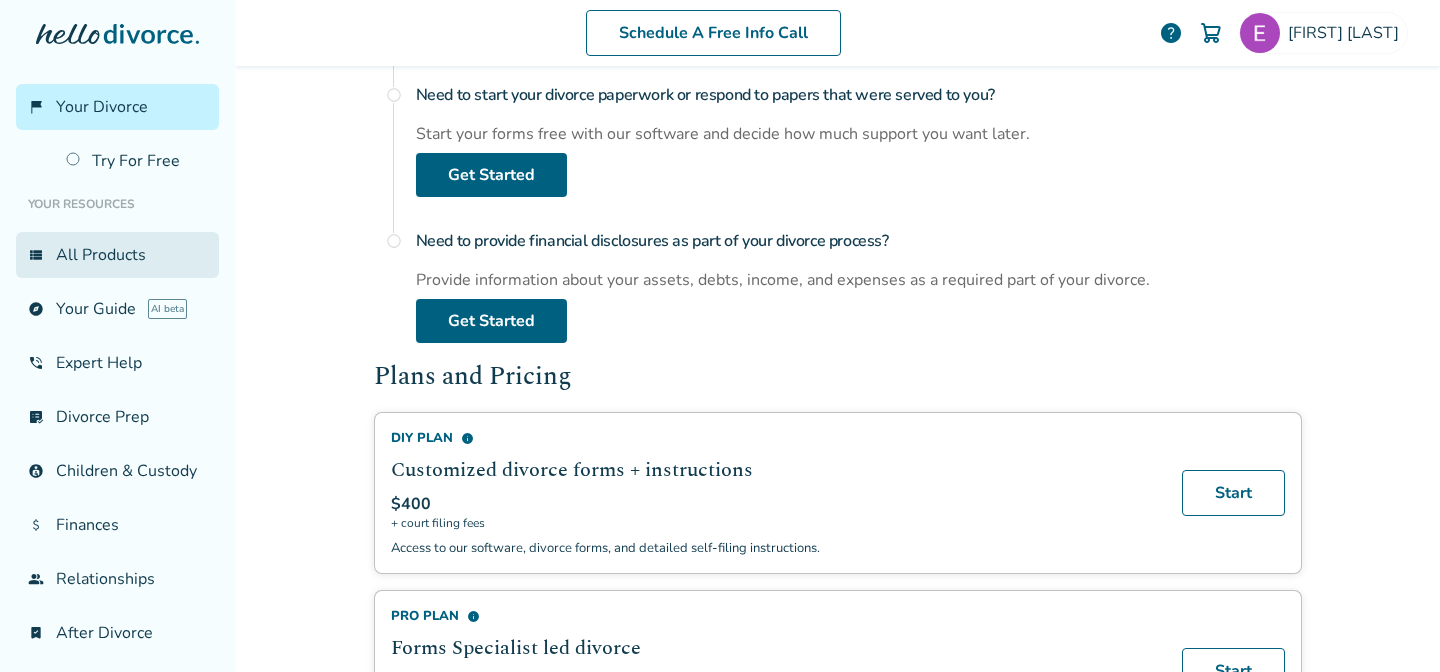 click on "view_list All Products" at bounding box center (117, 255) 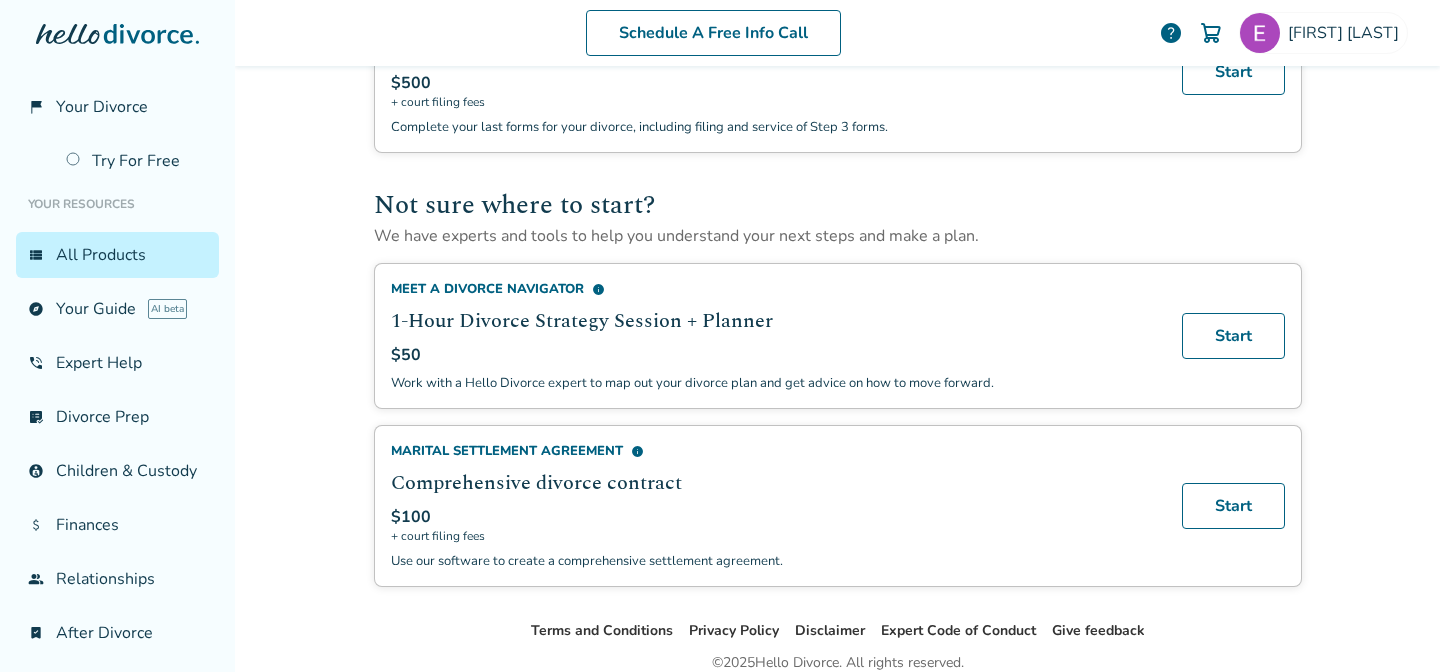 scroll, scrollTop: 1317, scrollLeft: 0, axis: vertical 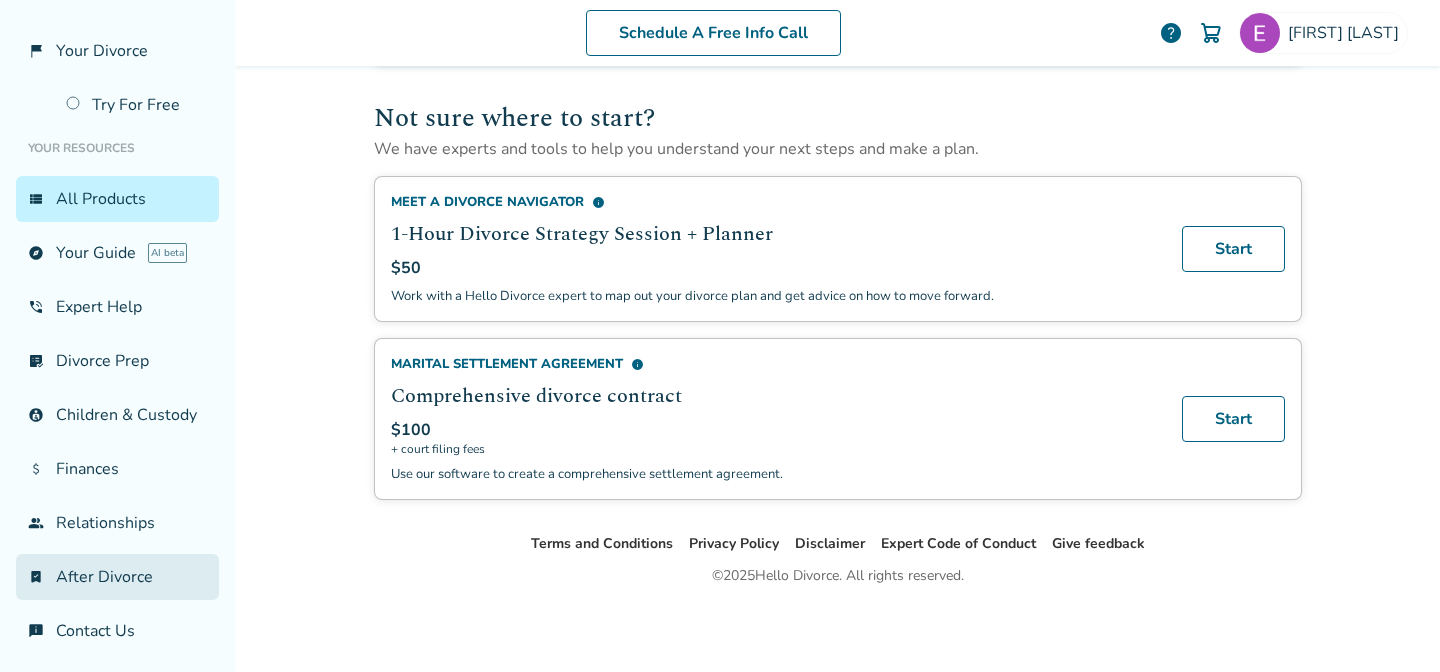 click on "bookmark_check After Divorce" at bounding box center (117, 577) 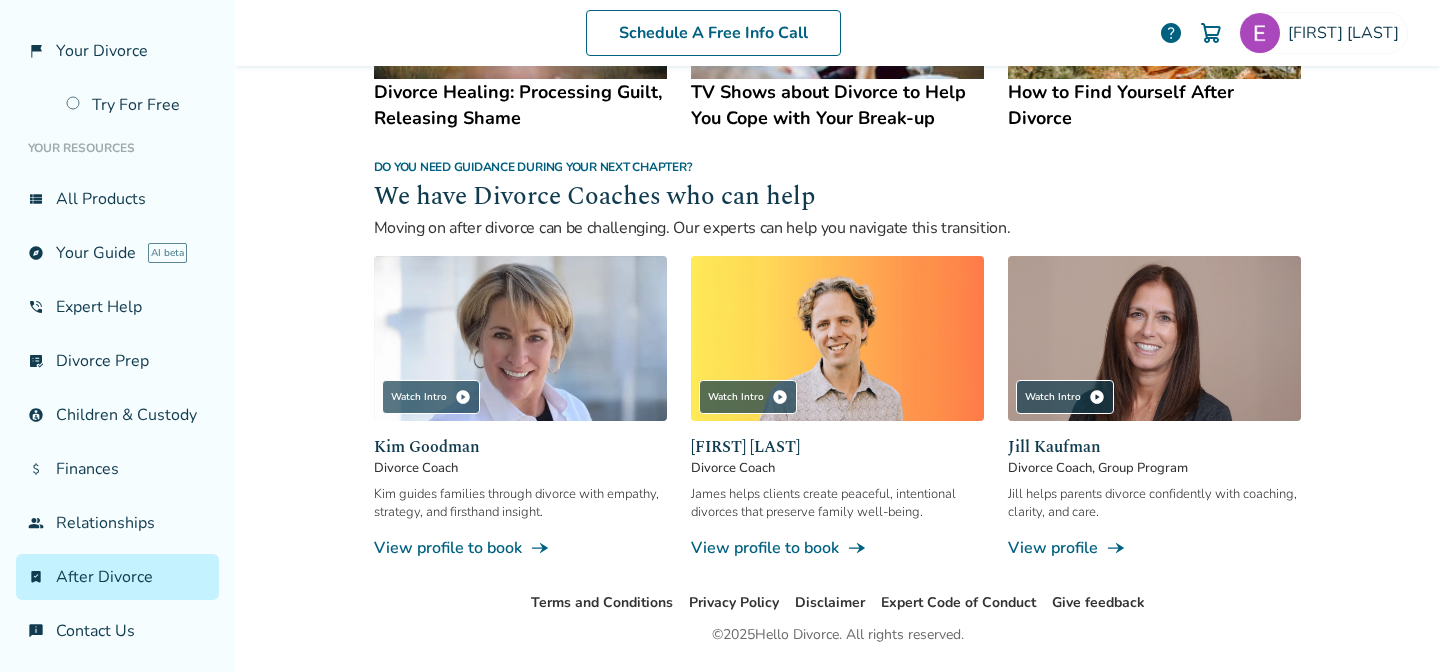 scroll, scrollTop: 1782, scrollLeft: 0, axis: vertical 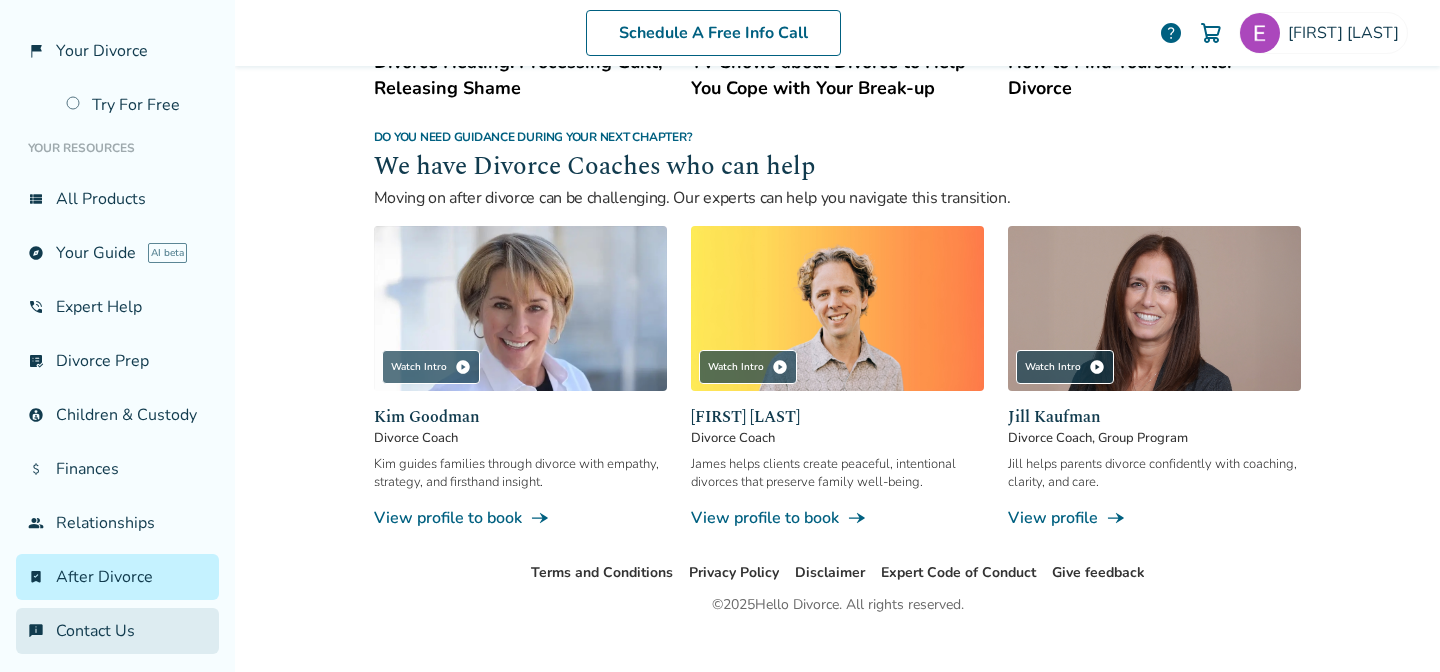 click on "chat_info Contact Us" at bounding box center (117, 631) 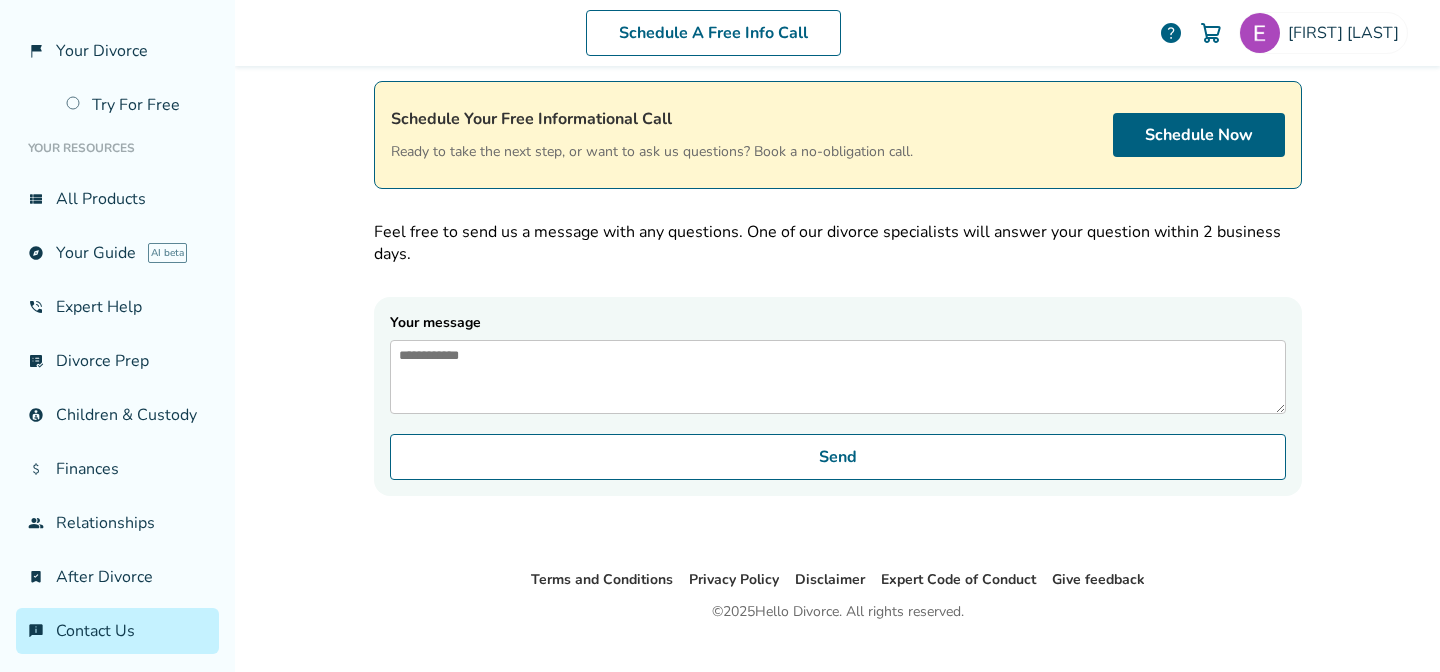 click on "Your message" at bounding box center (838, 377) 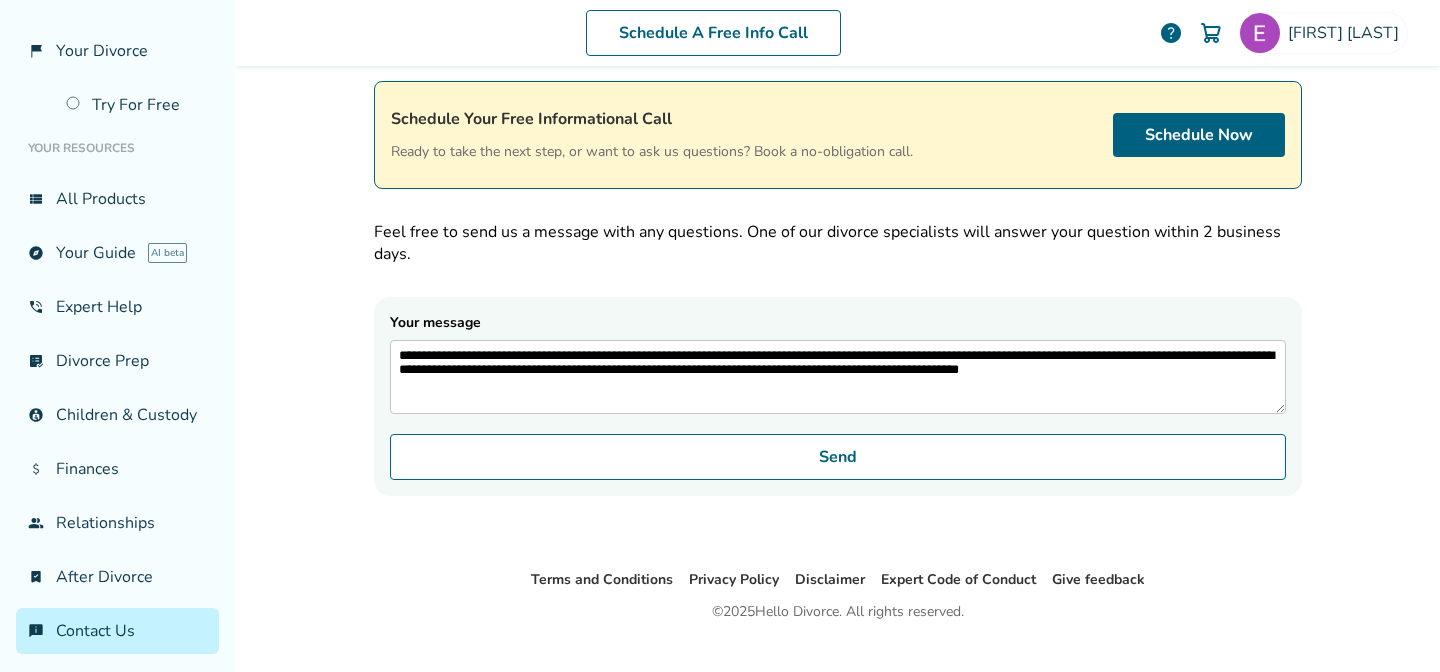 click on "**********" at bounding box center (838, 377) 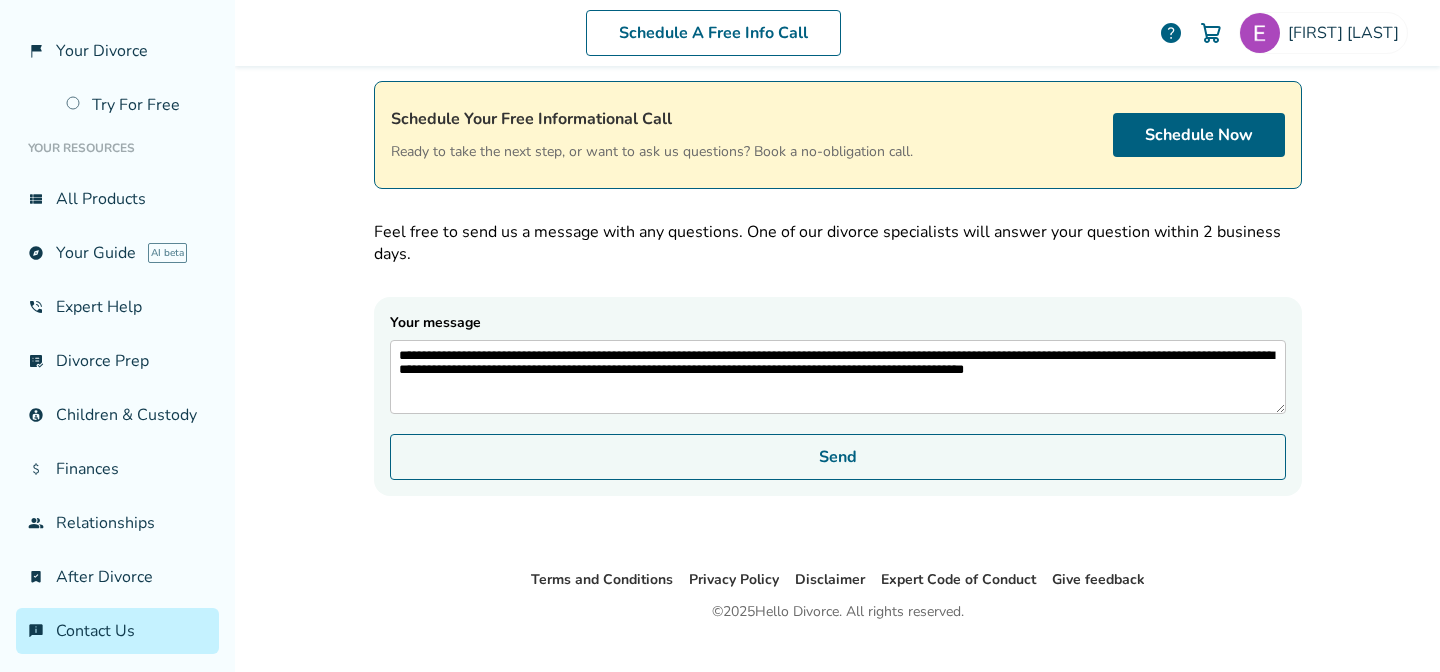 type on "**********" 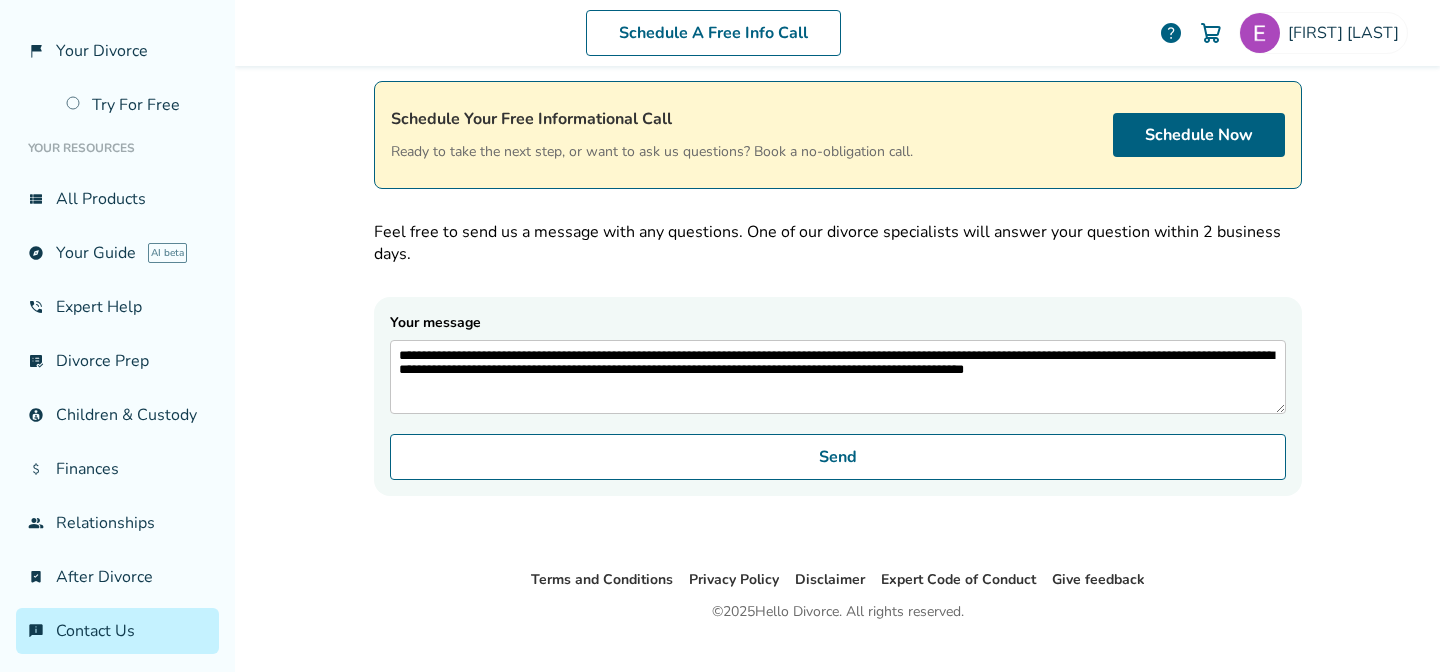 scroll, scrollTop: 0, scrollLeft: 0, axis: both 